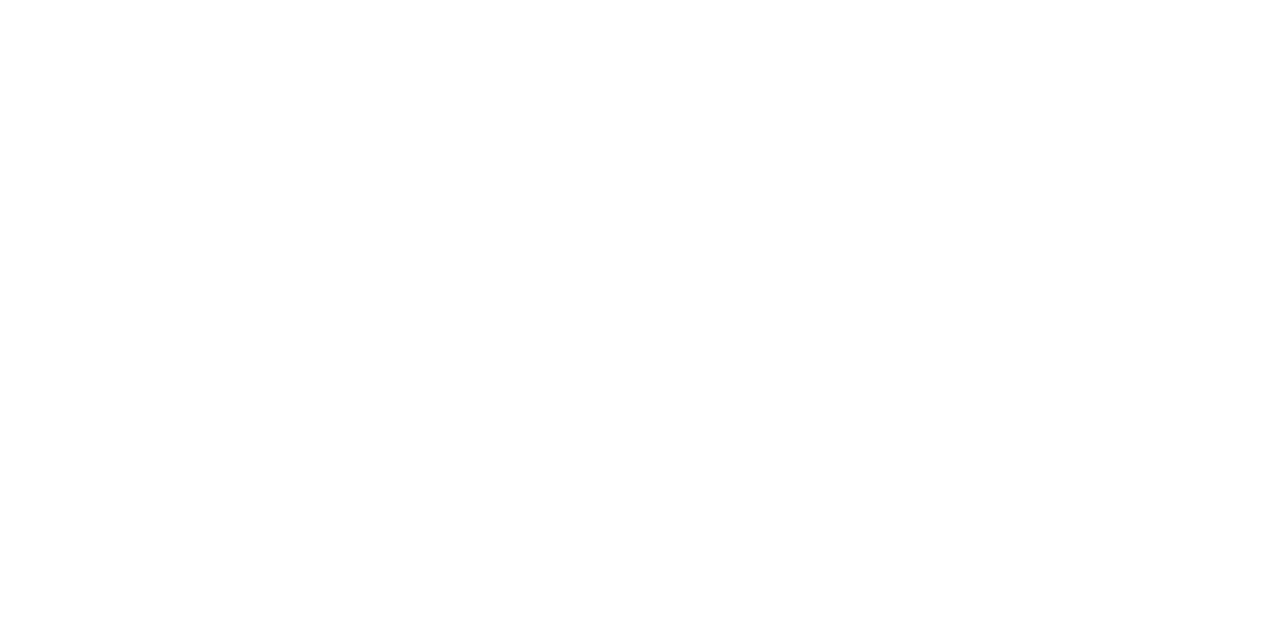 scroll, scrollTop: 0, scrollLeft: 0, axis: both 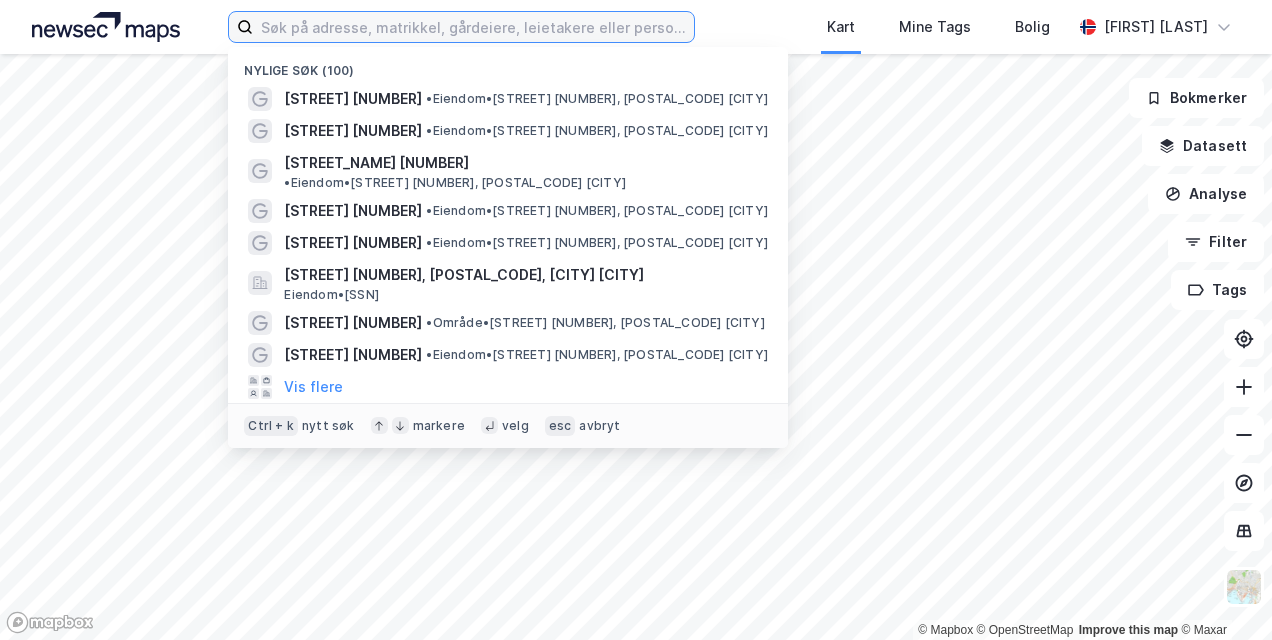 click at bounding box center [473, 27] 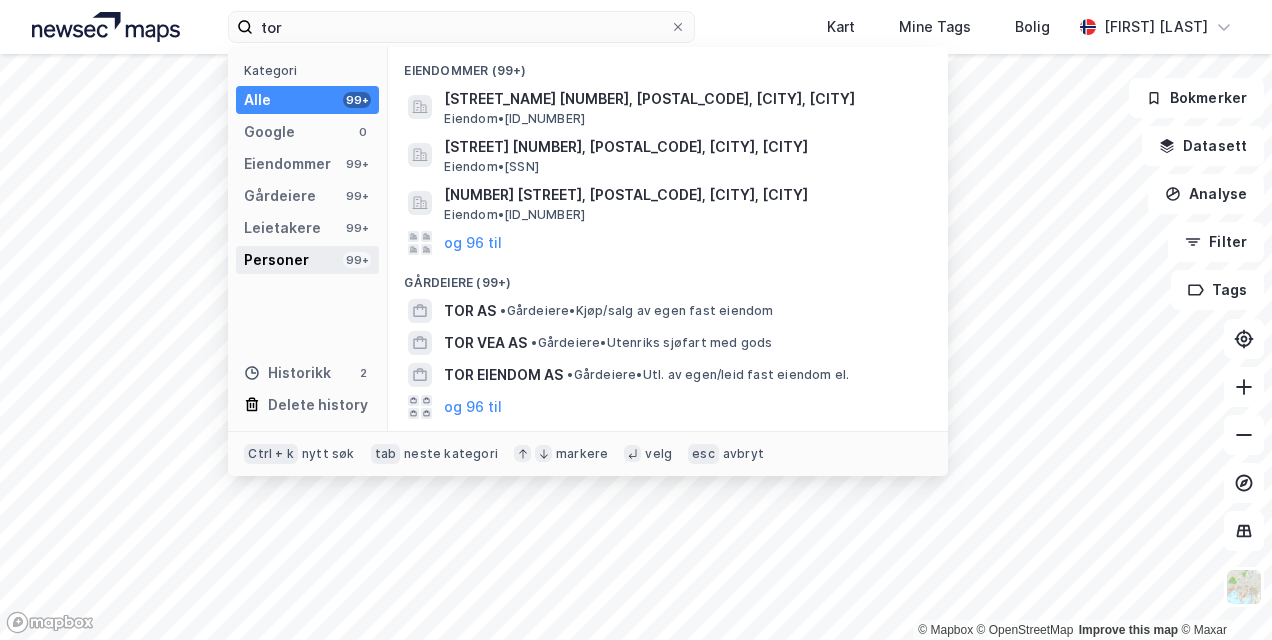 click on "Personer" at bounding box center [276, 260] 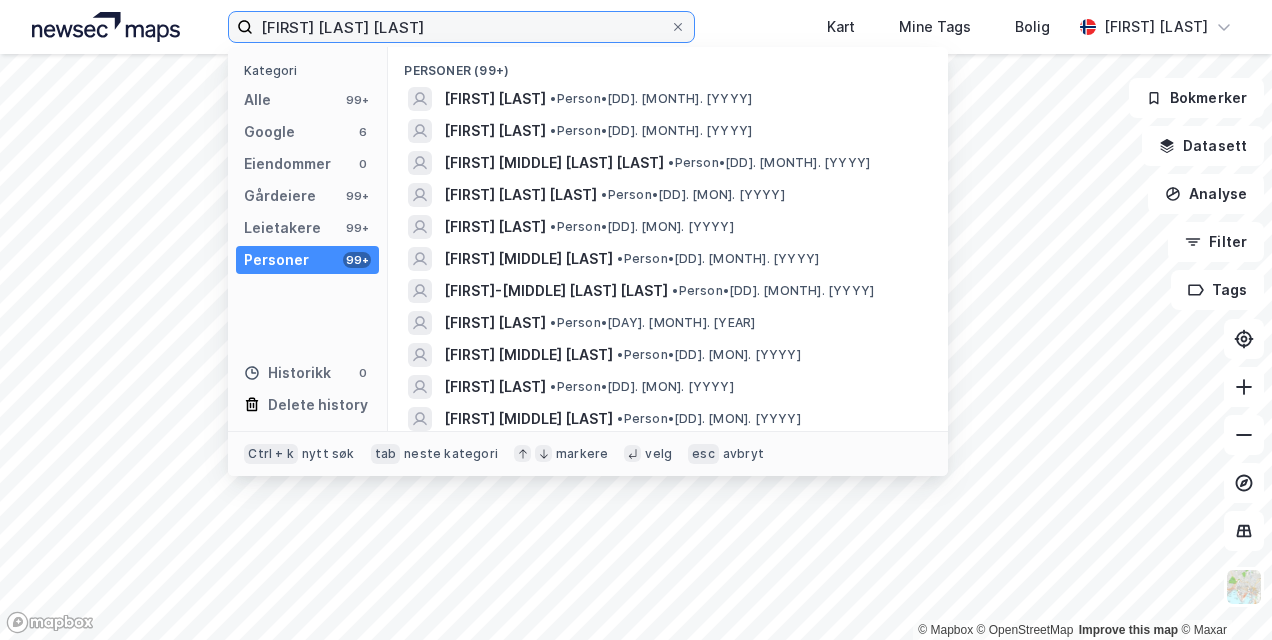 click on "tor andrè eide suldal" at bounding box center [461, 27] 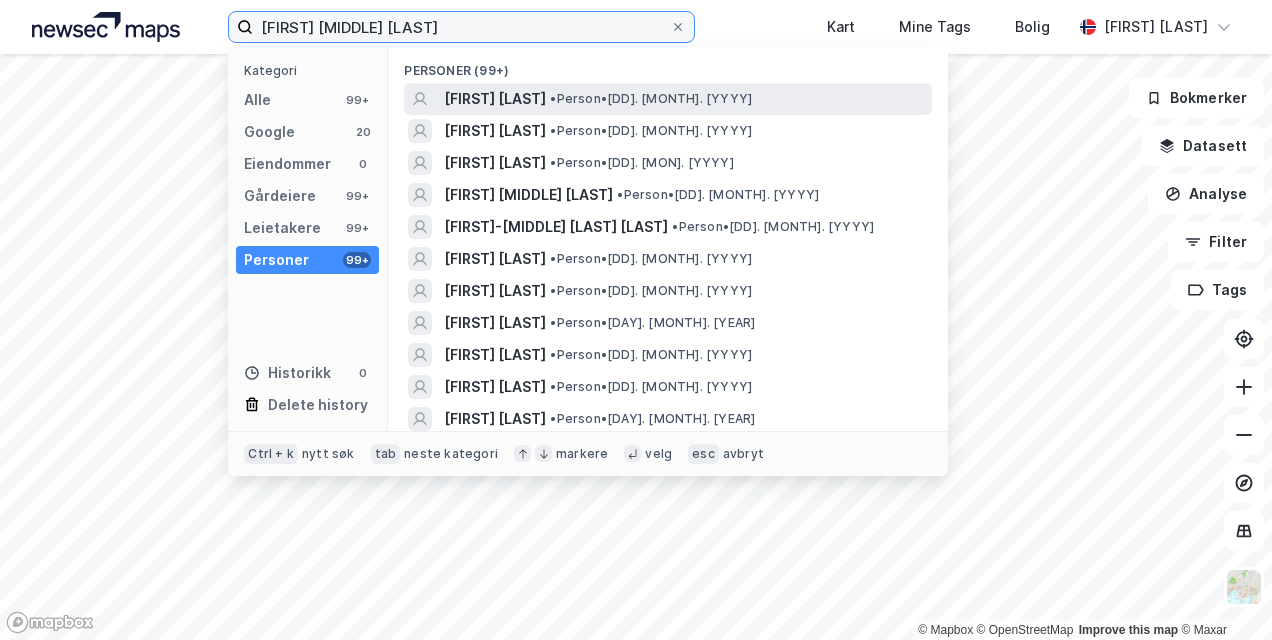 type on "[FIRST] [LAST]" 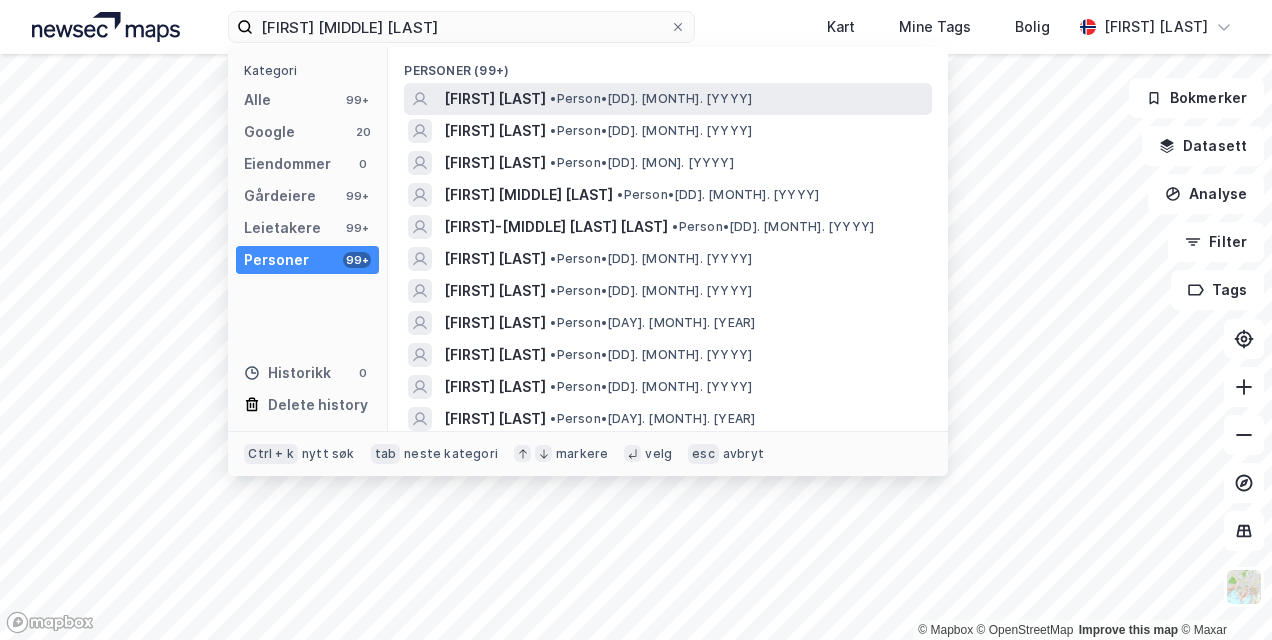 click on "[FIRST] [LAST]" at bounding box center (495, 99) 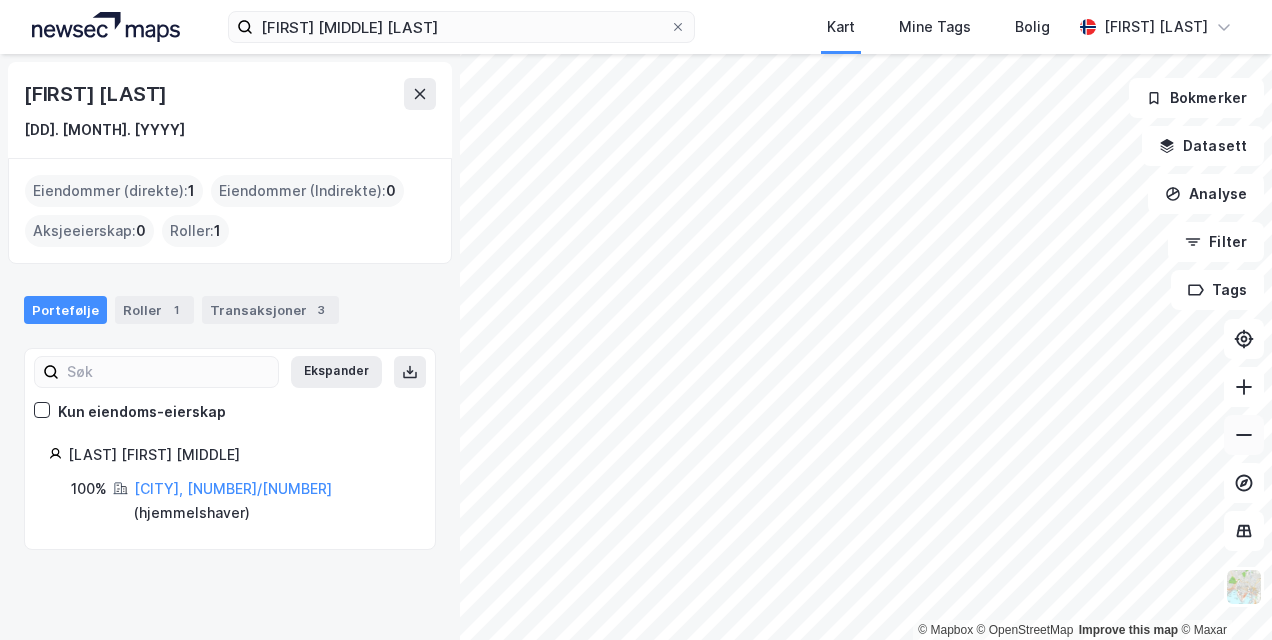 click at bounding box center [1244, 435] 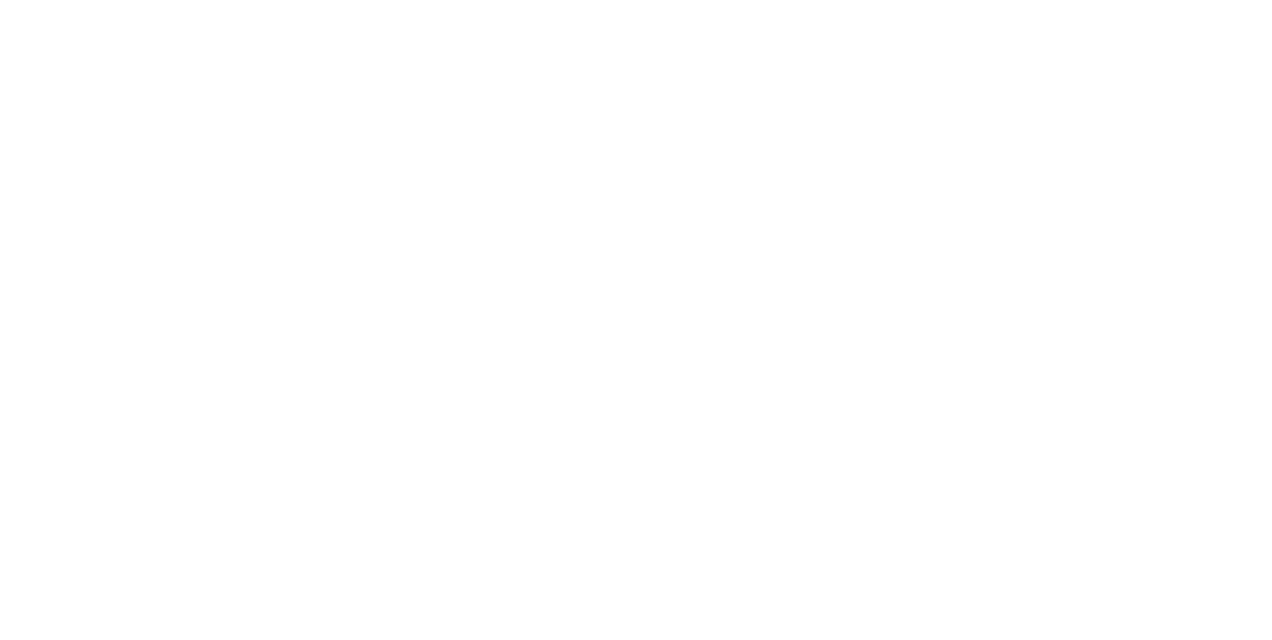 scroll, scrollTop: 0, scrollLeft: 0, axis: both 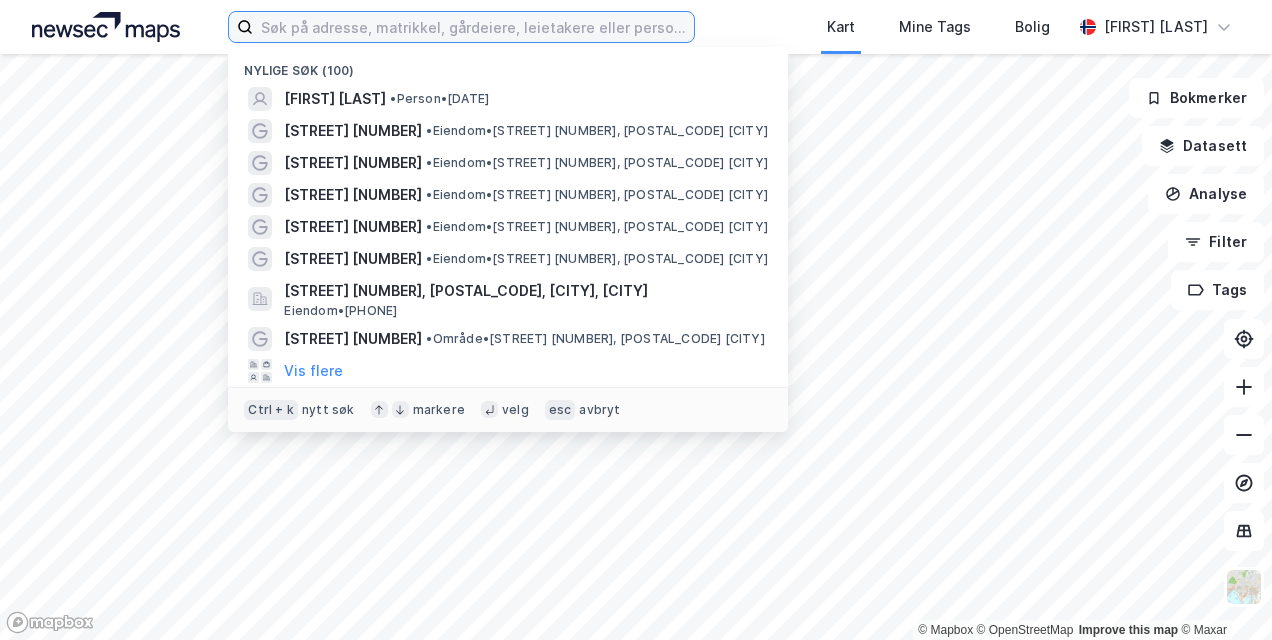 click at bounding box center [473, 27] 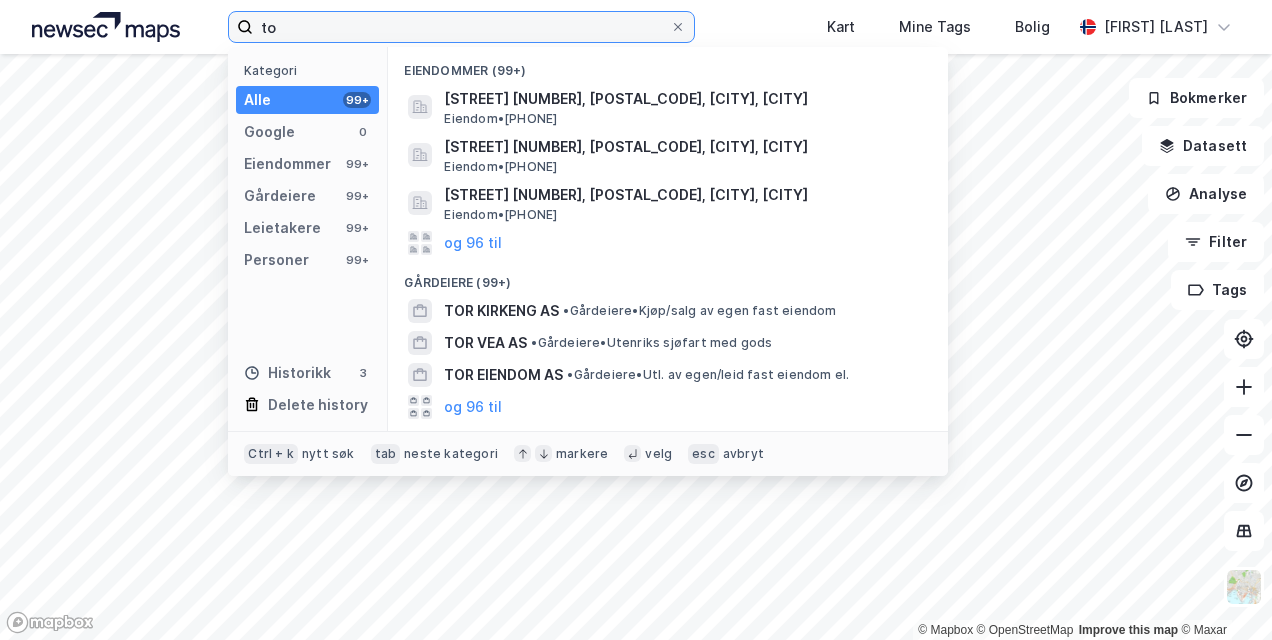 type on "t" 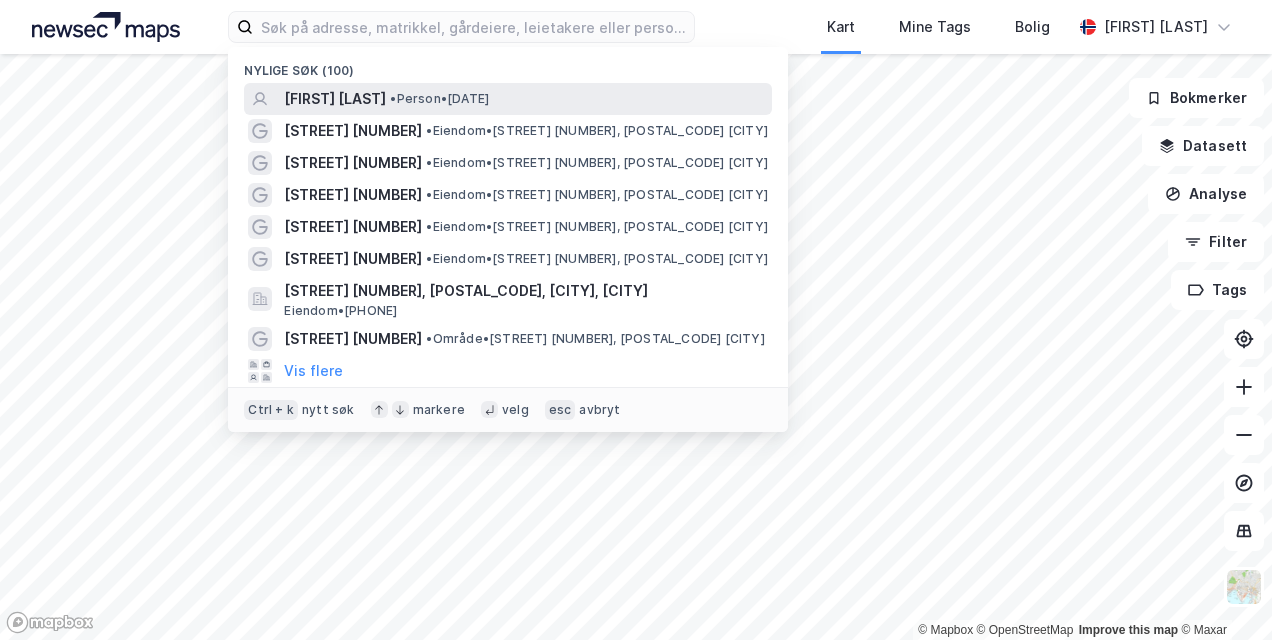 click on "[FIRST] [LAST]" at bounding box center [335, 99] 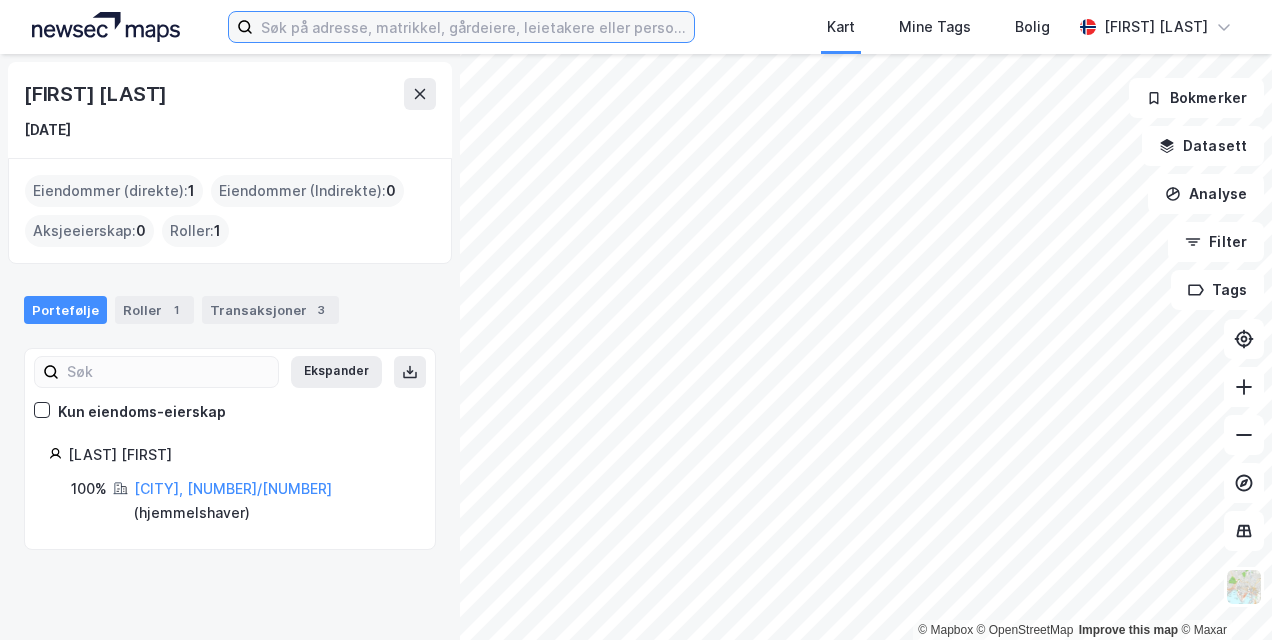 click at bounding box center (473, 27) 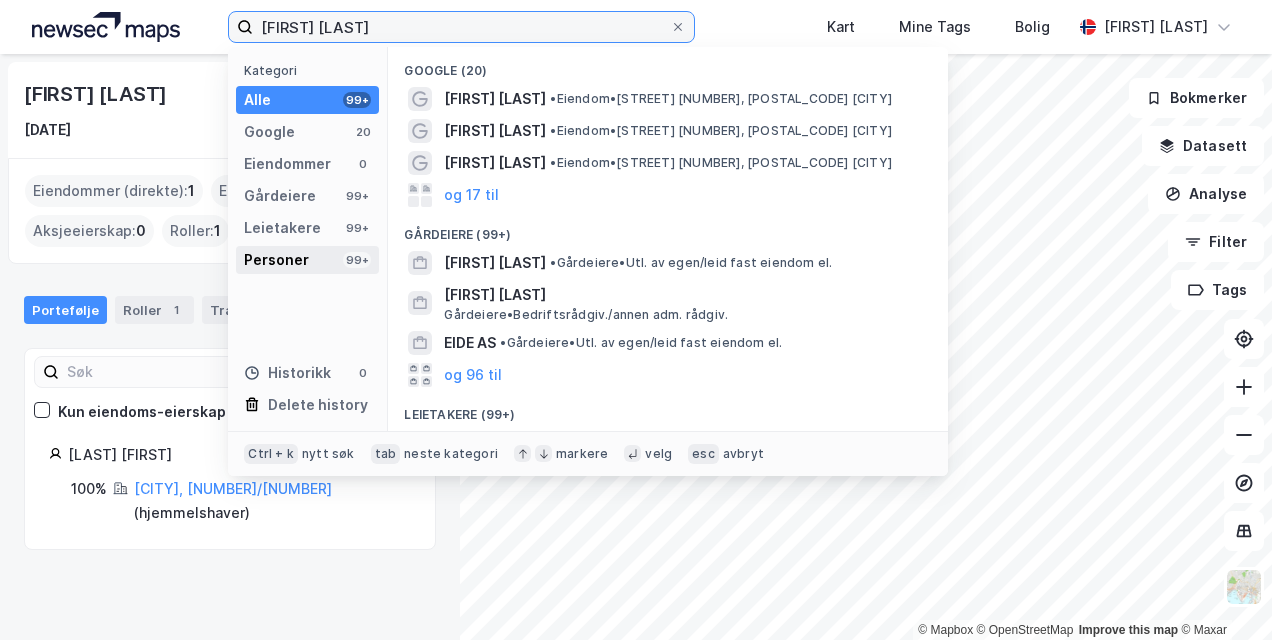 type on "[FIRST] [LAST]" 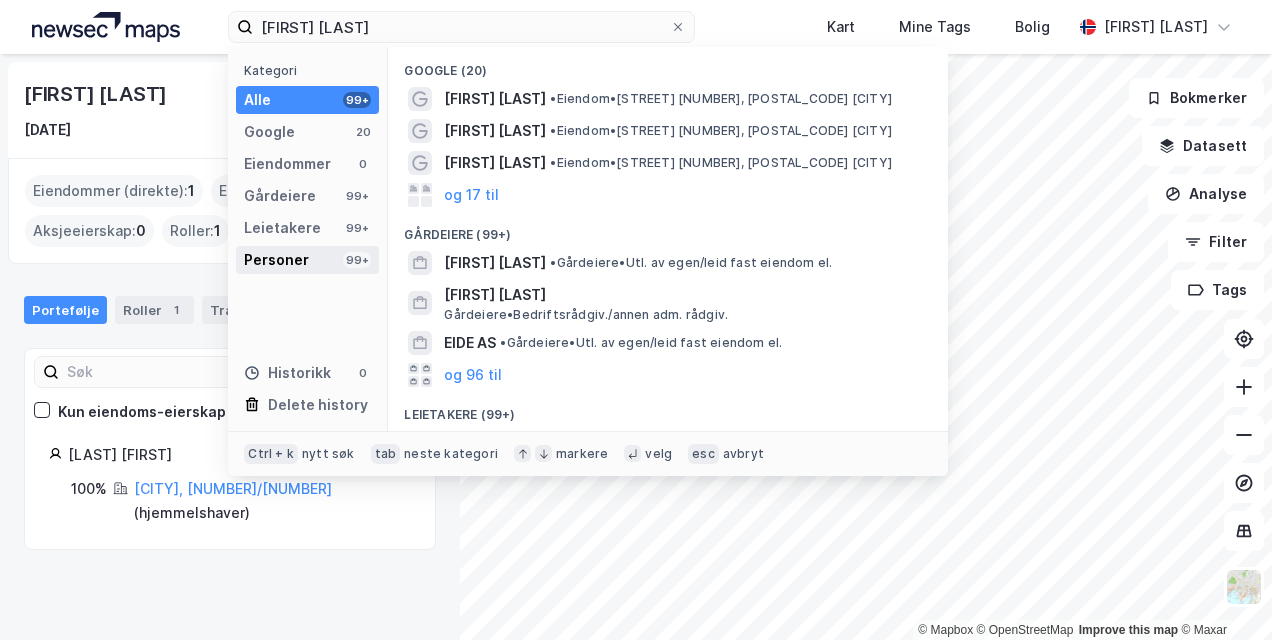 click on "Personer" at bounding box center [276, 260] 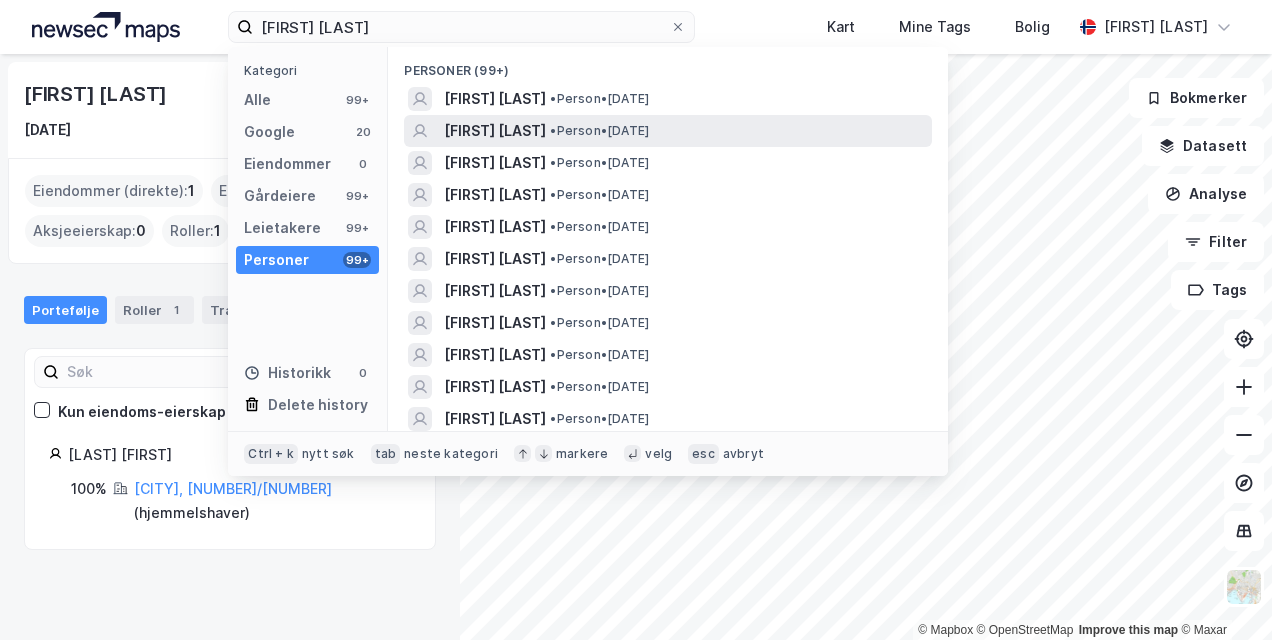 click on "[FIRST] [LAST]" at bounding box center (495, 131) 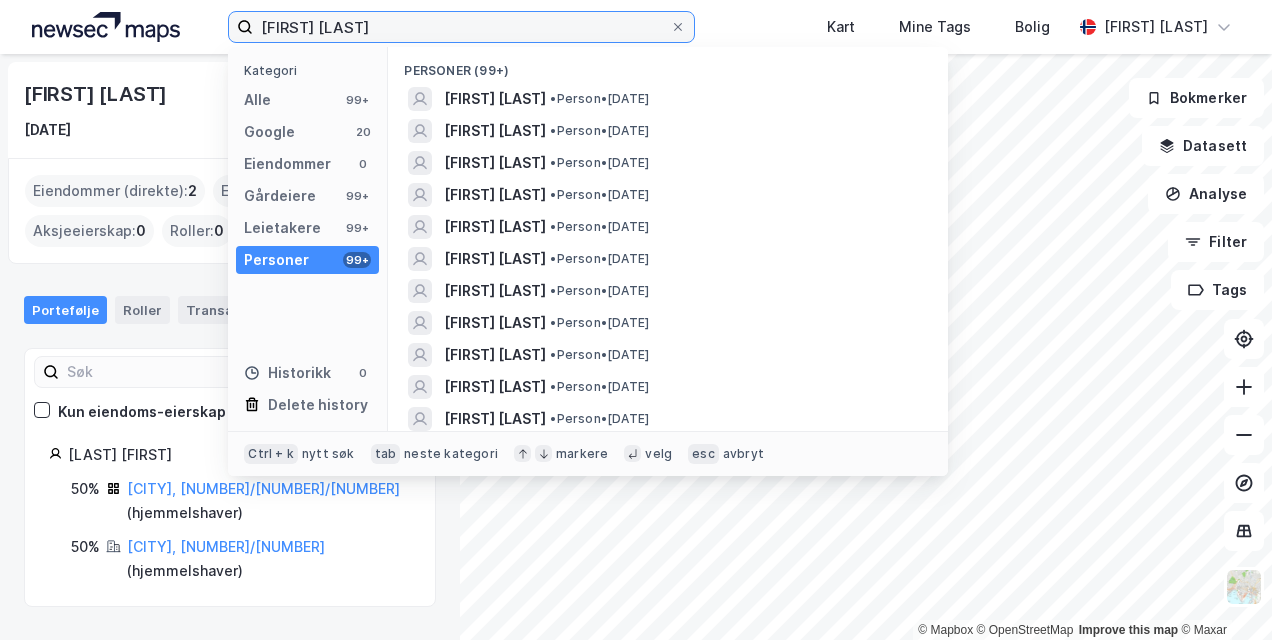 click on "[FIRST] [LAST]" at bounding box center (461, 27) 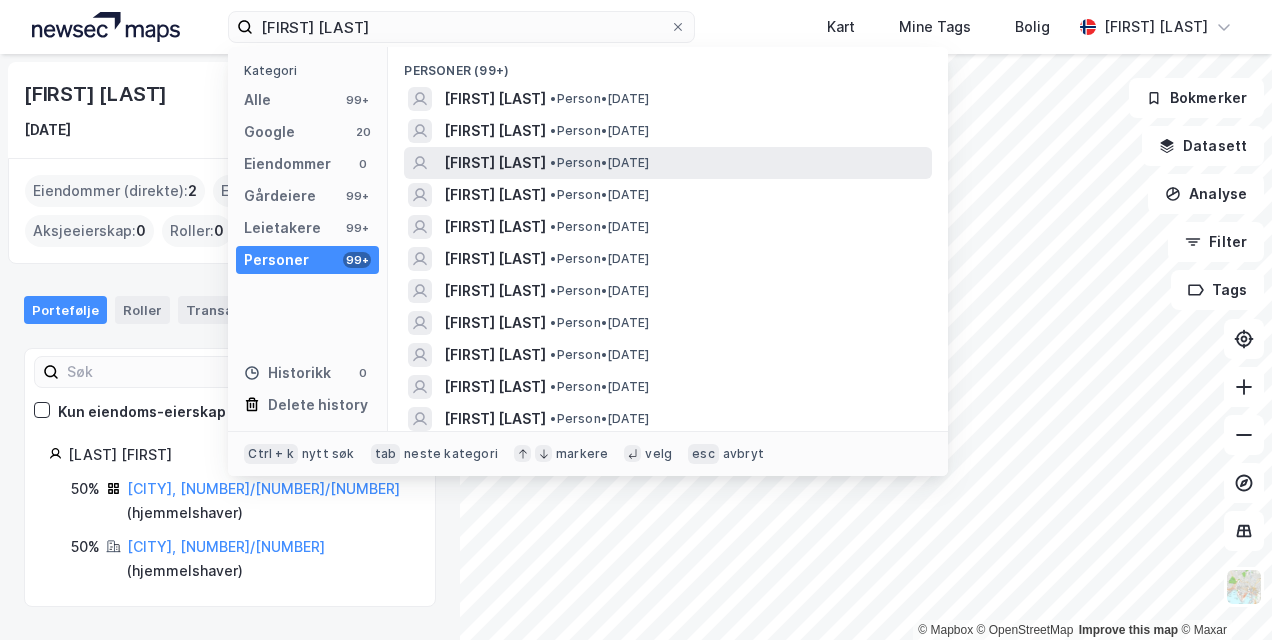 click on "[FIRST] [LAST]" at bounding box center (495, 163) 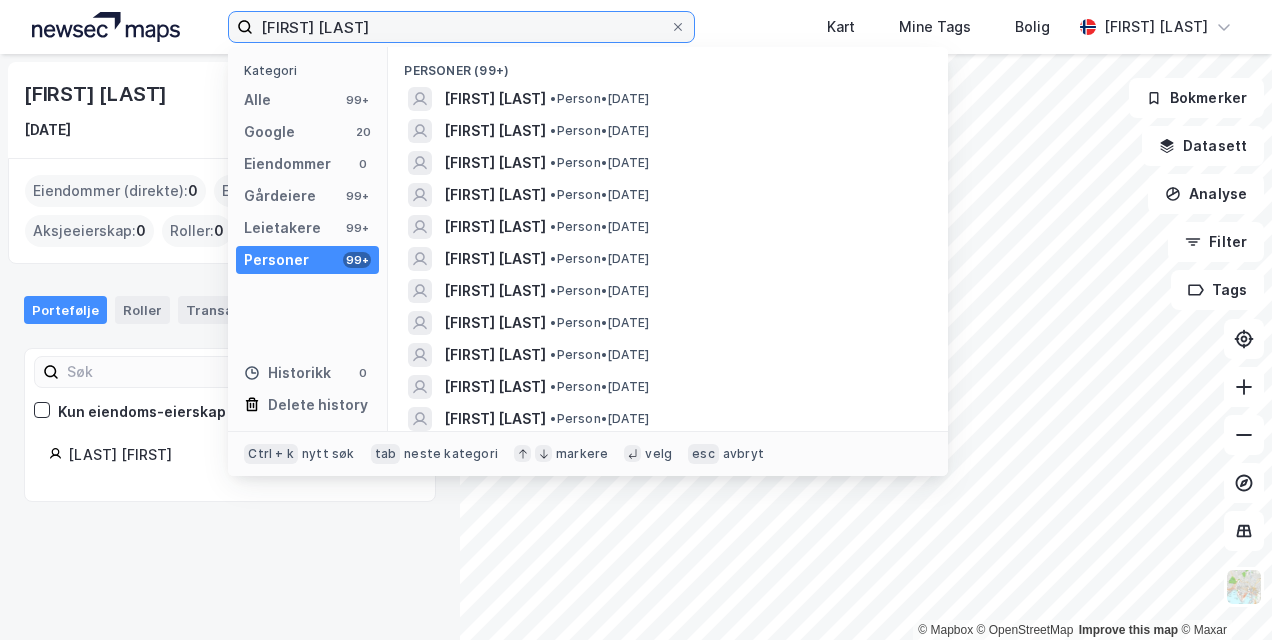 click on "[FIRST] [LAST]" at bounding box center [461, 27] 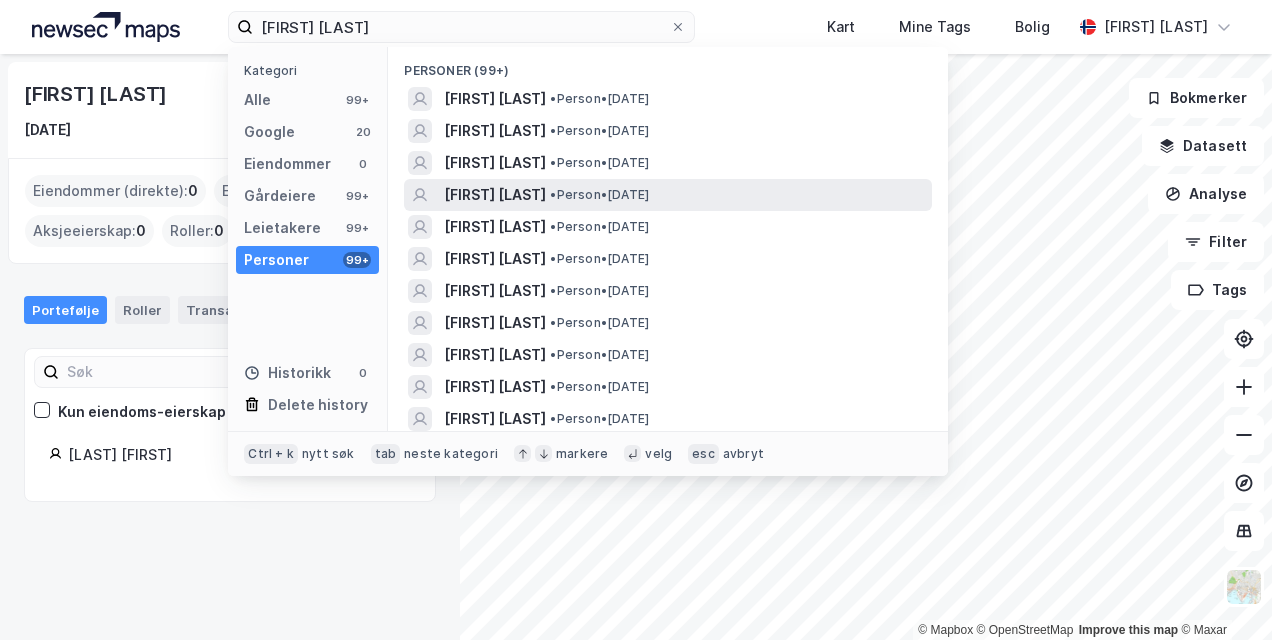 click on "[FIRST] [LAST] • Person • [DATE]" at bounding box center [686, 195] 